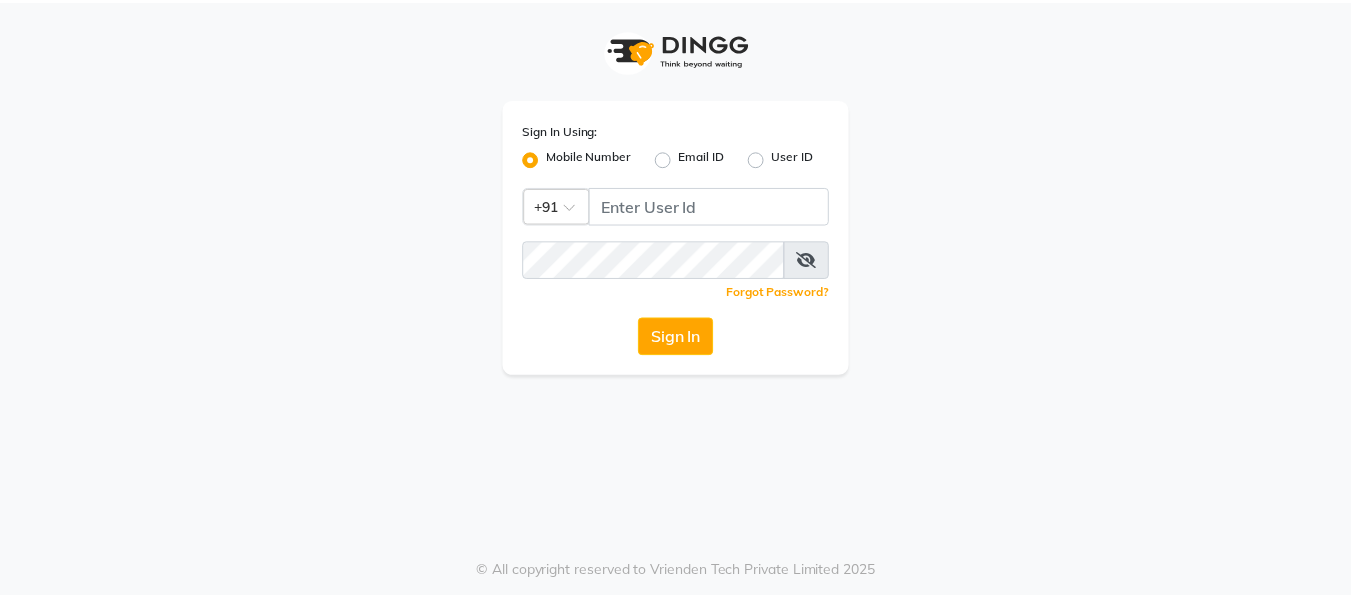 scroll, scrollTop: 0, scrollLeft: 0, axis: both 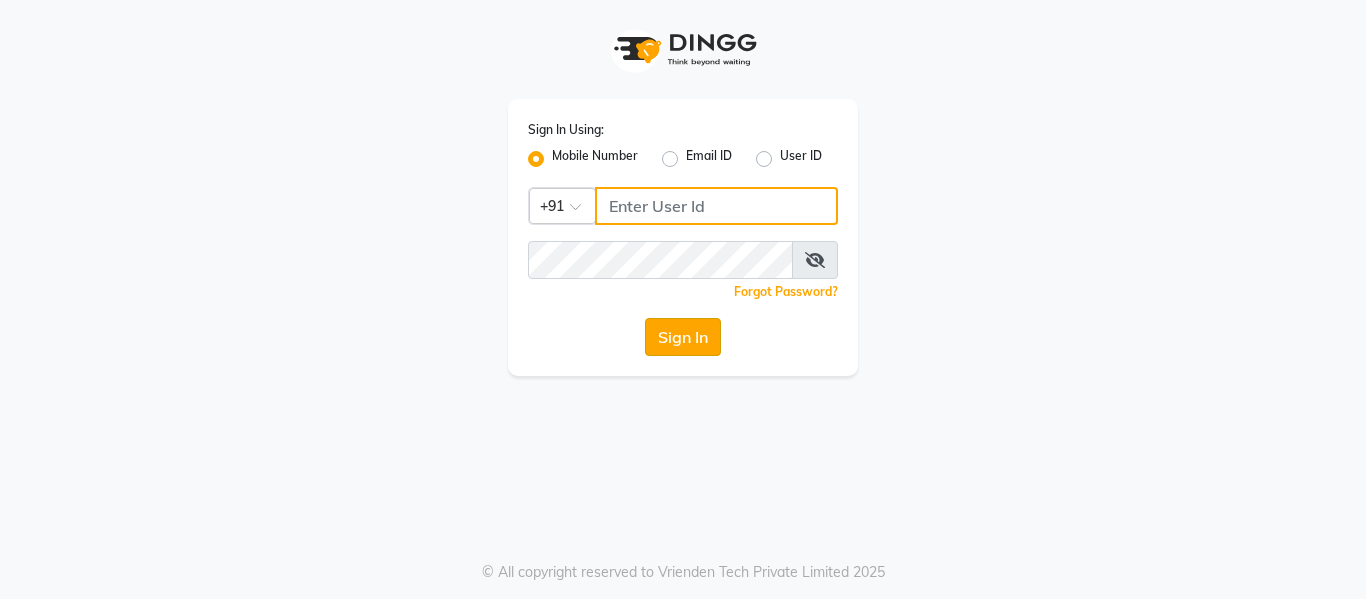 type on "7506358444" 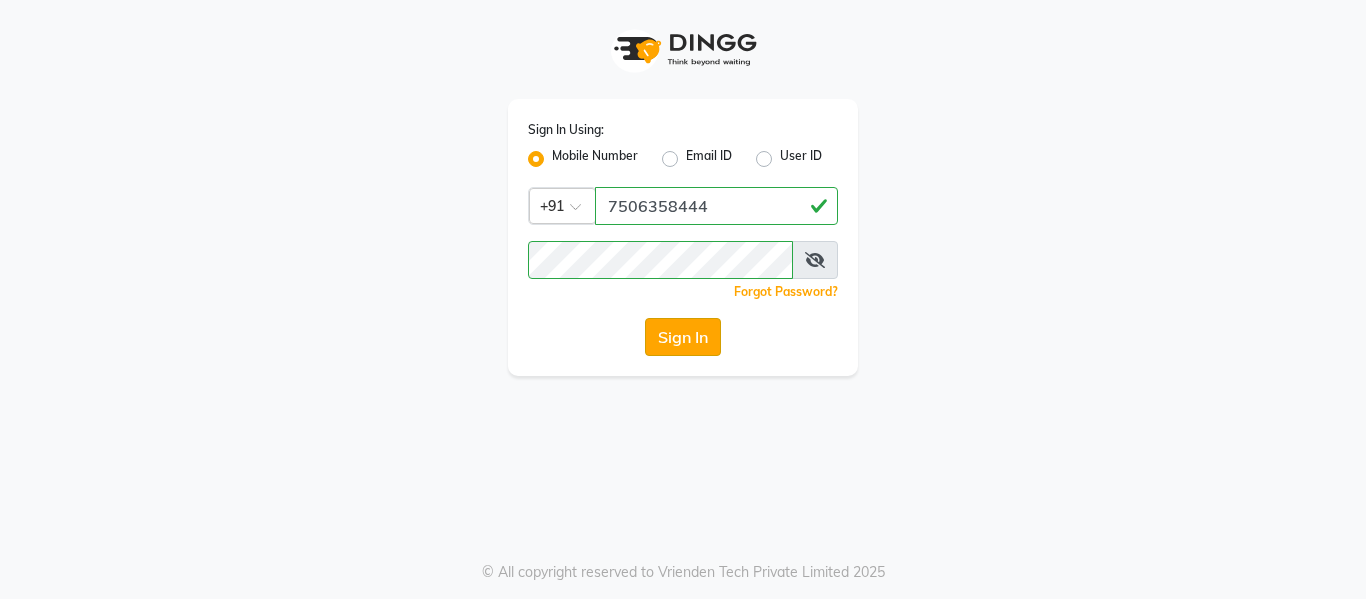 click on "Sign In" 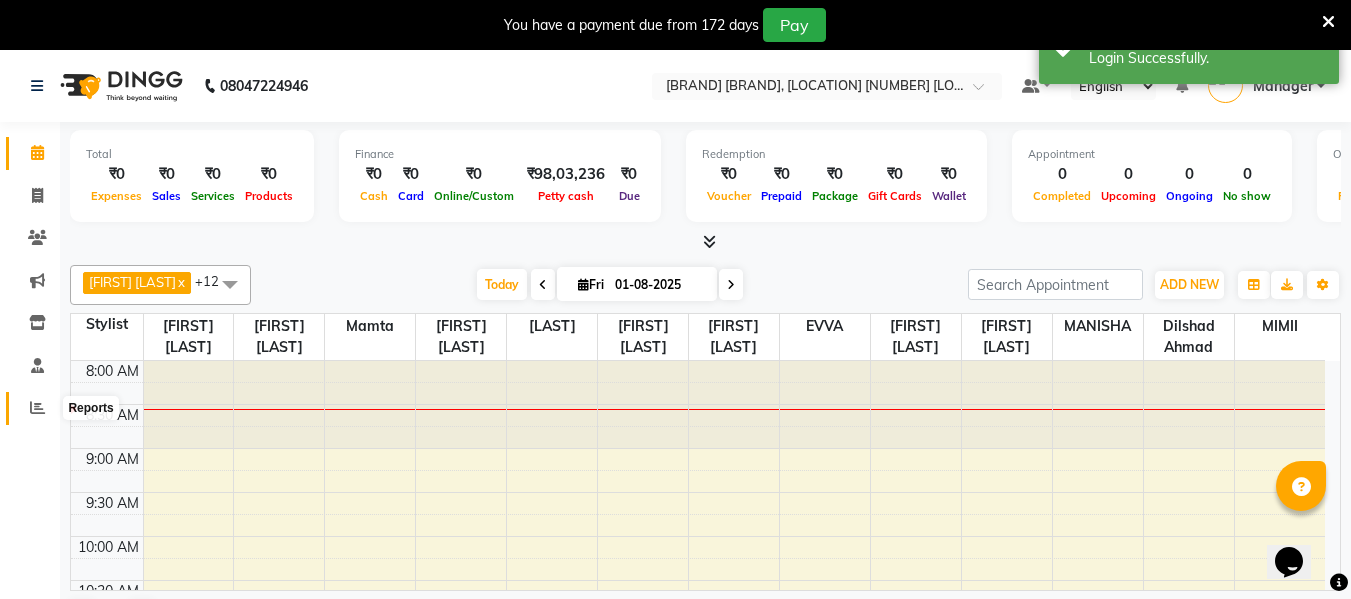 scroll, scrollTop: 0, scrollLeft: 0, axis: both 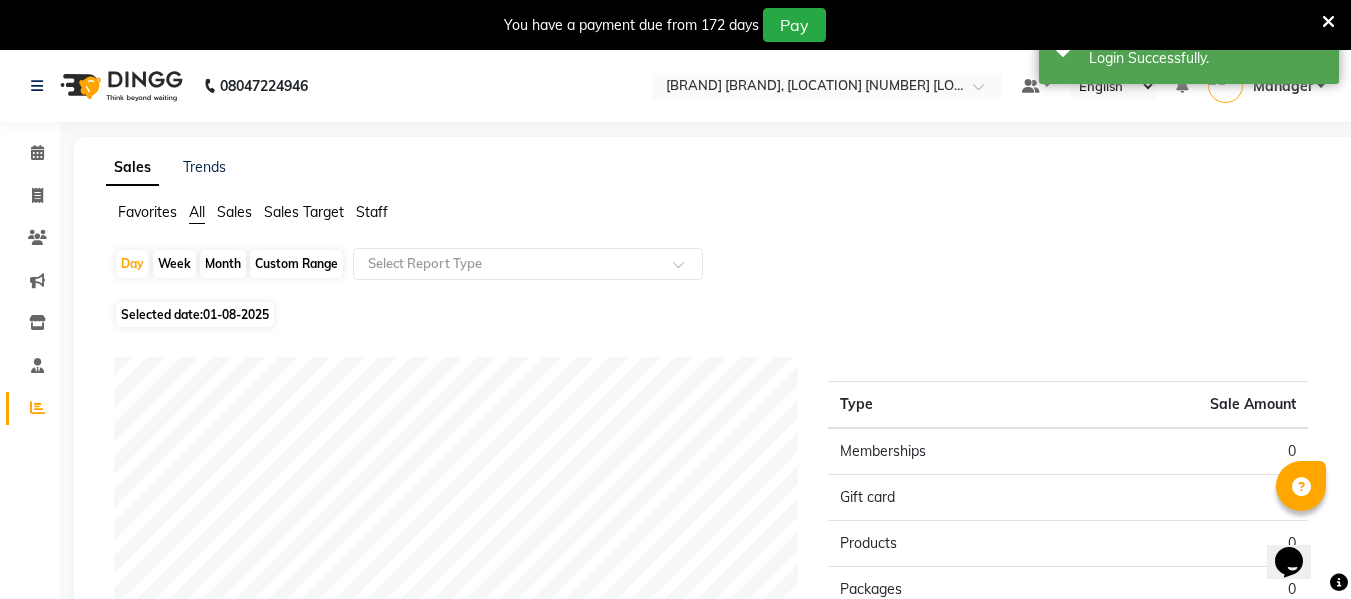 click on "Staff" 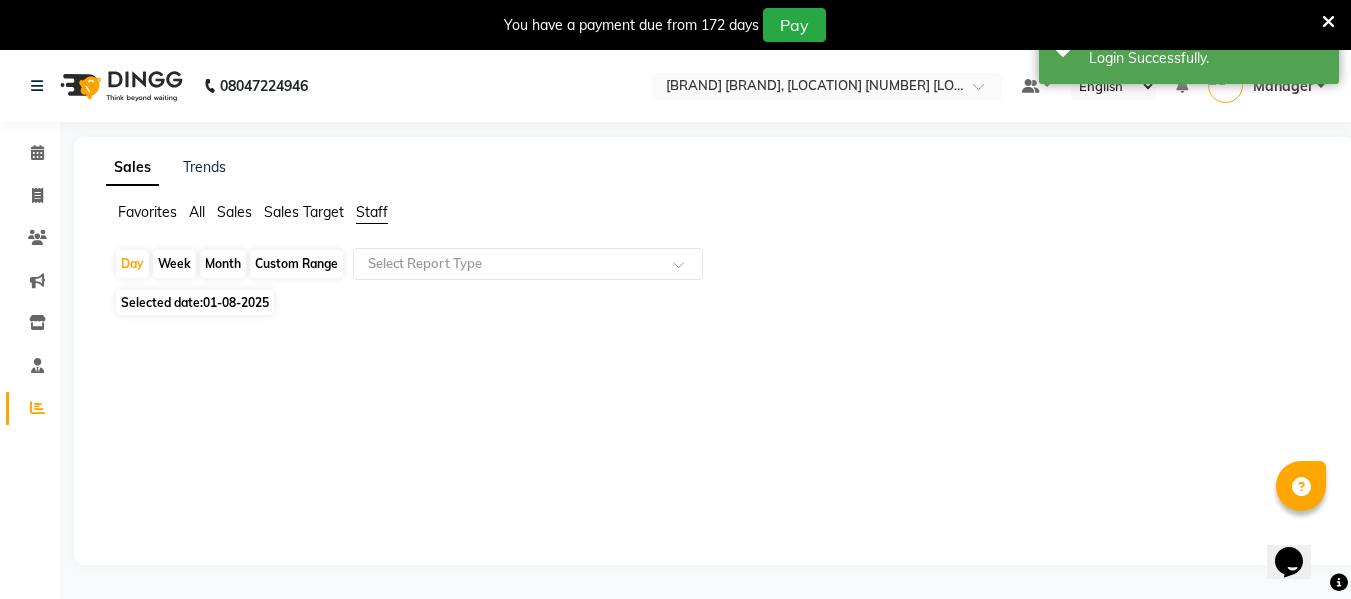 click on "01-08-2025" 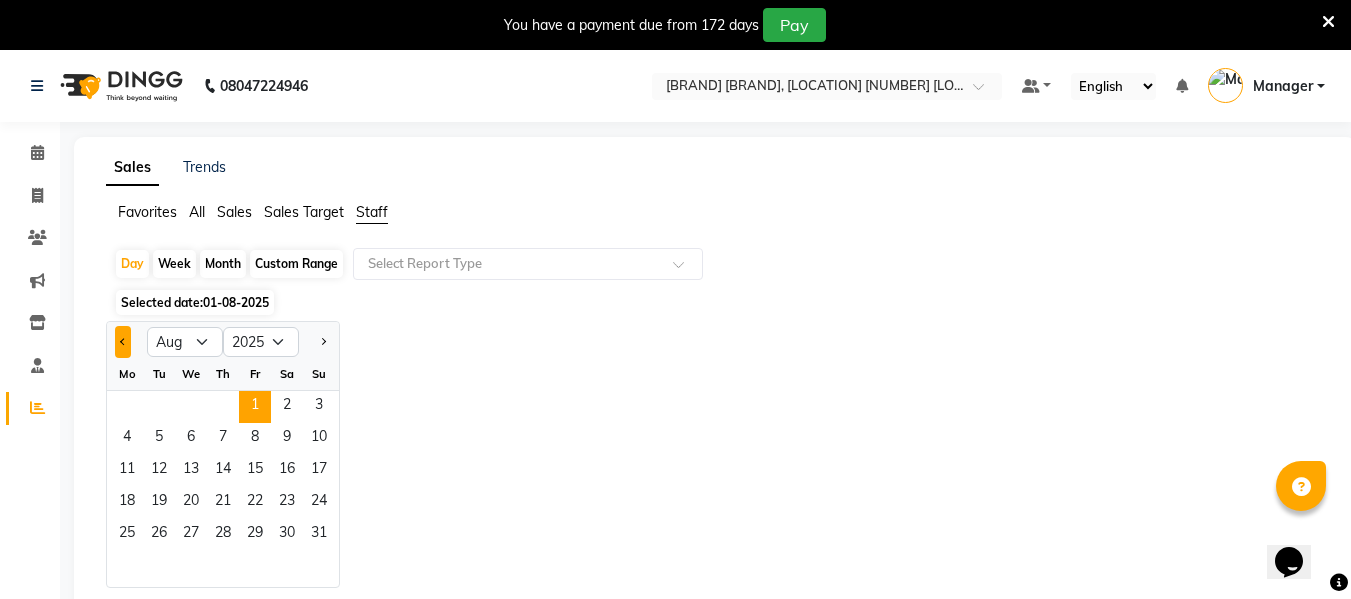 click 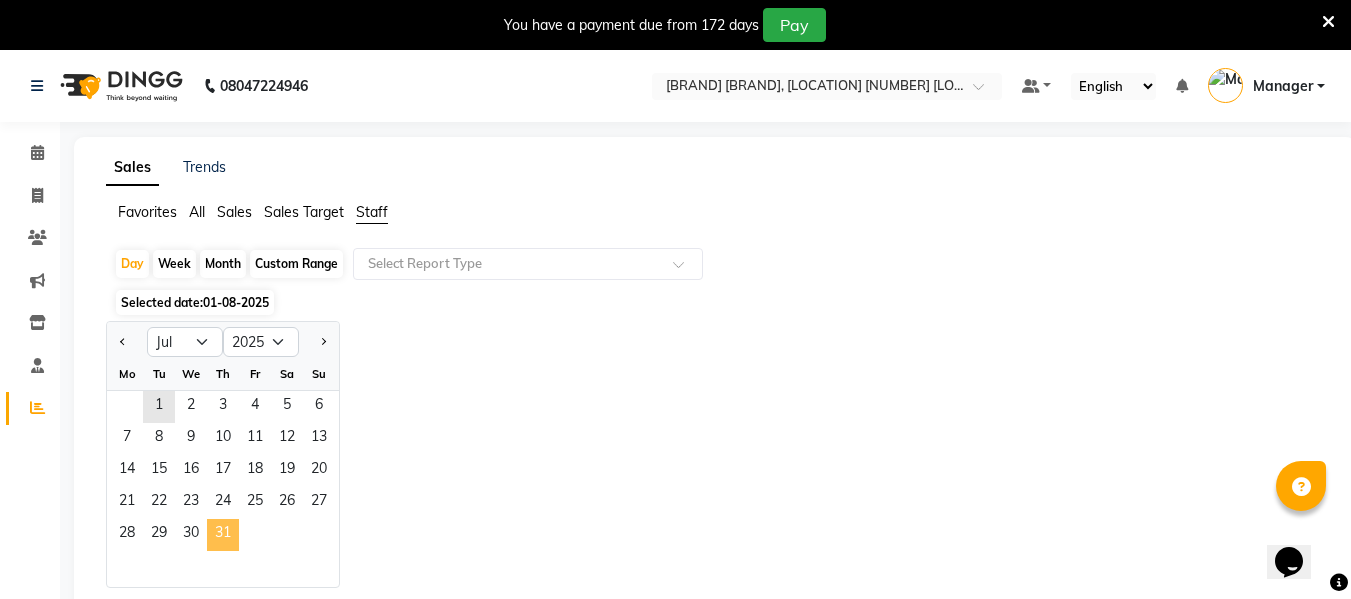 click on "31" 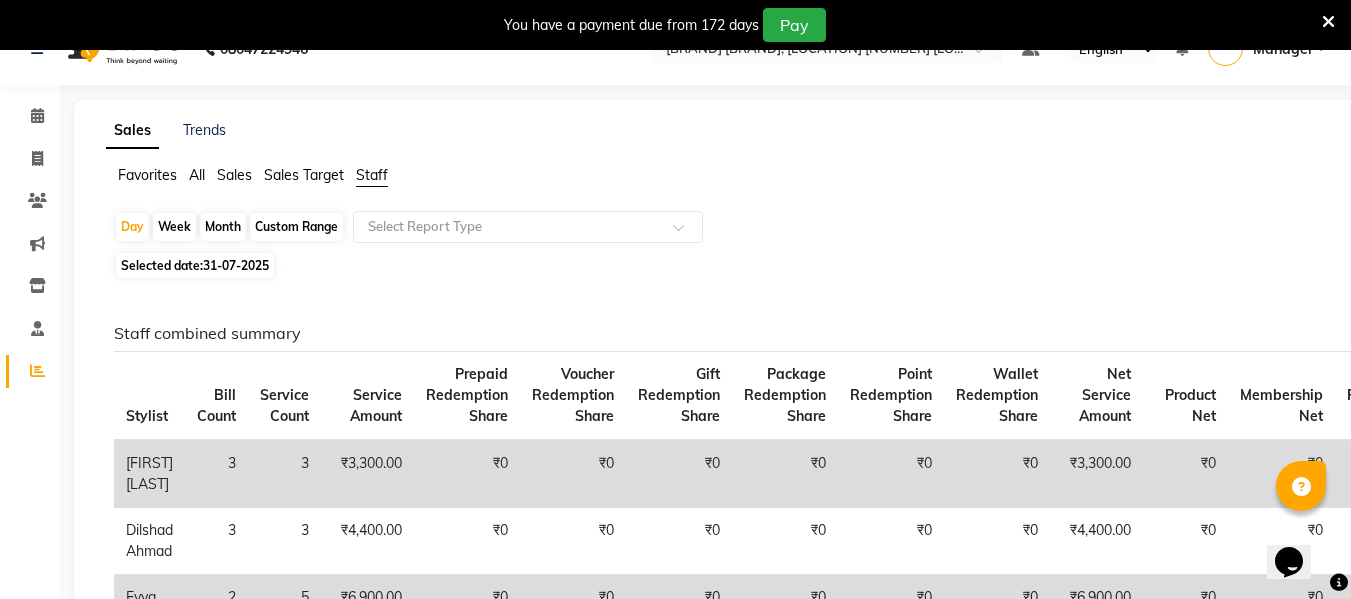scroll, scrollTop: 0, scrollLeft: 0, axis: both 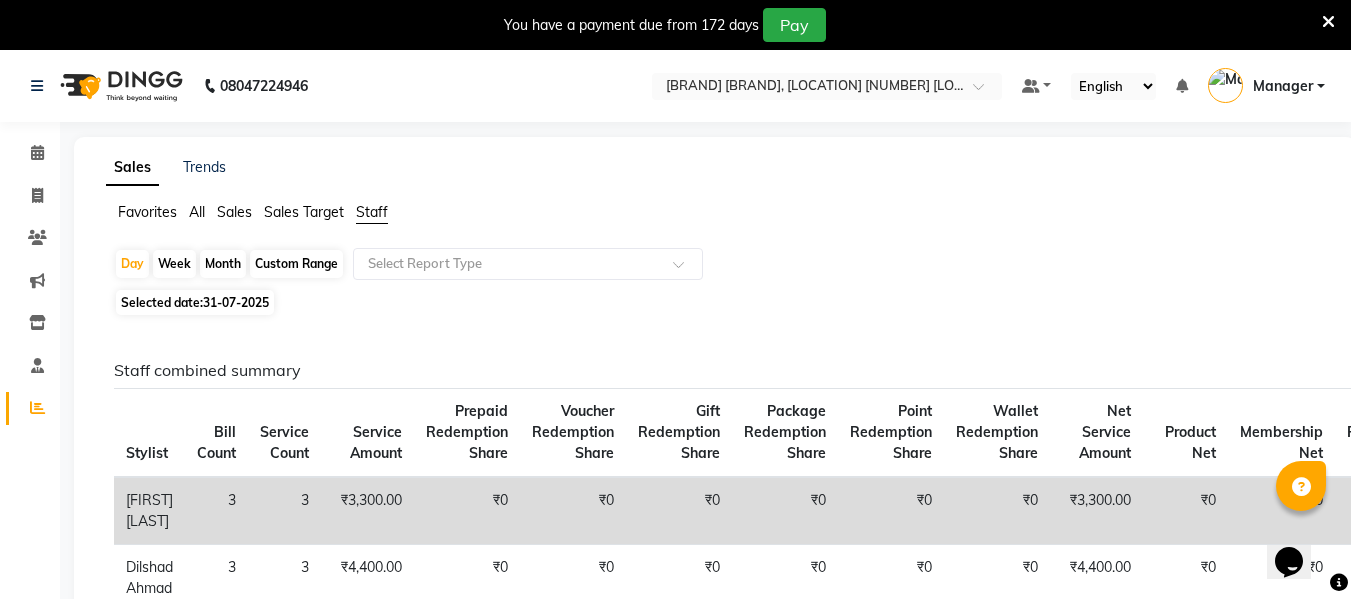 click on "Month" 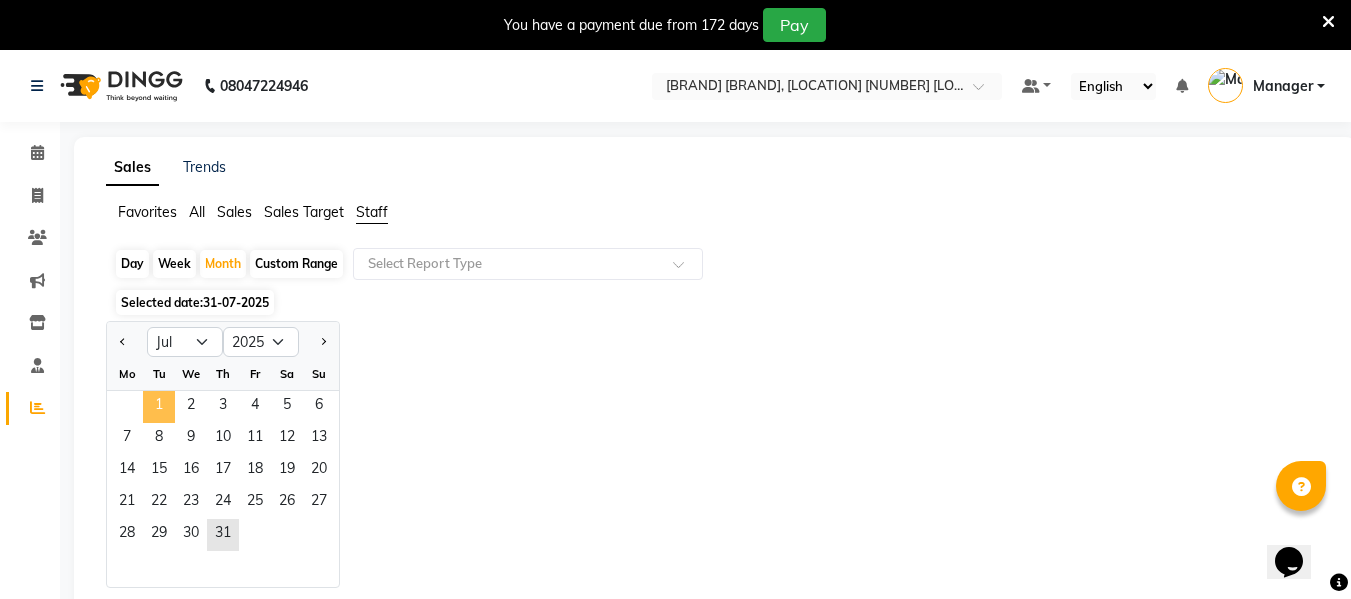 click on "1" 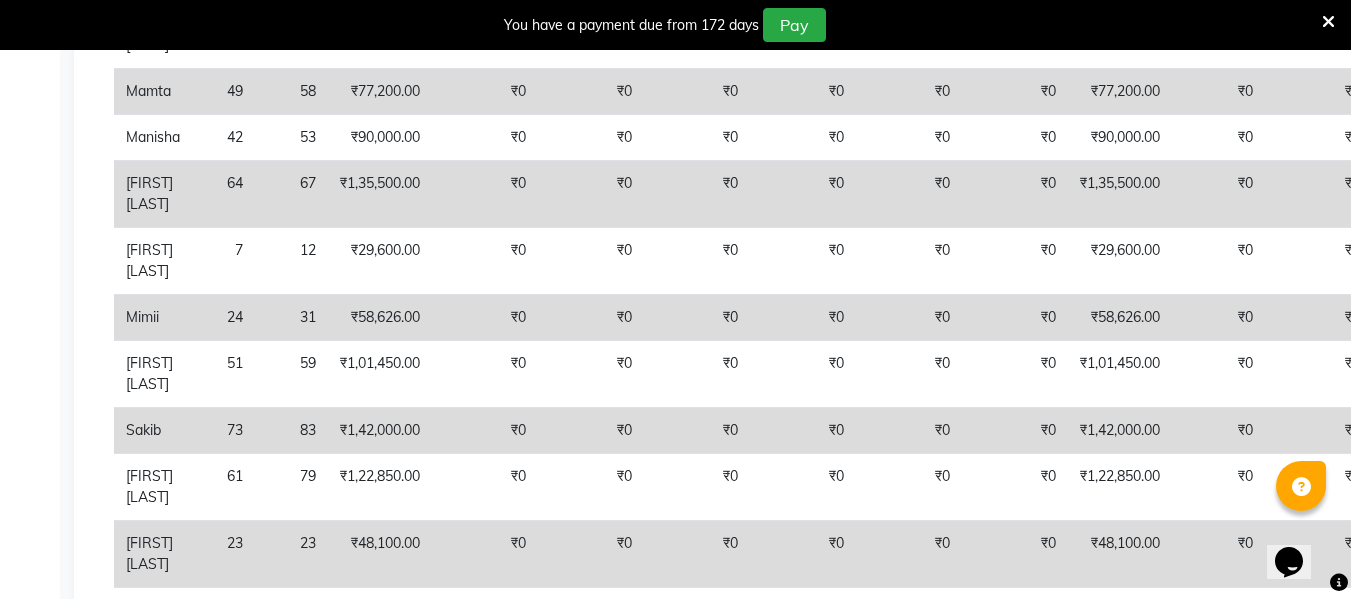 scroll, scrollTop: 925, scrollLeft: 0, axis: vertical 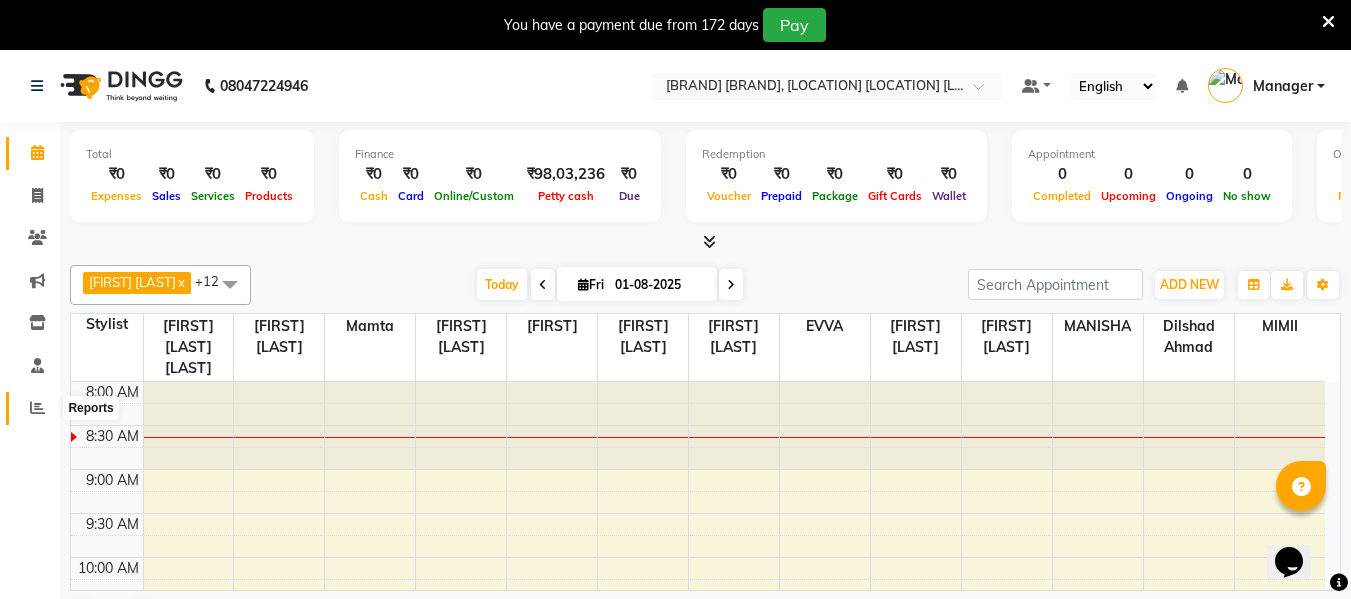 click 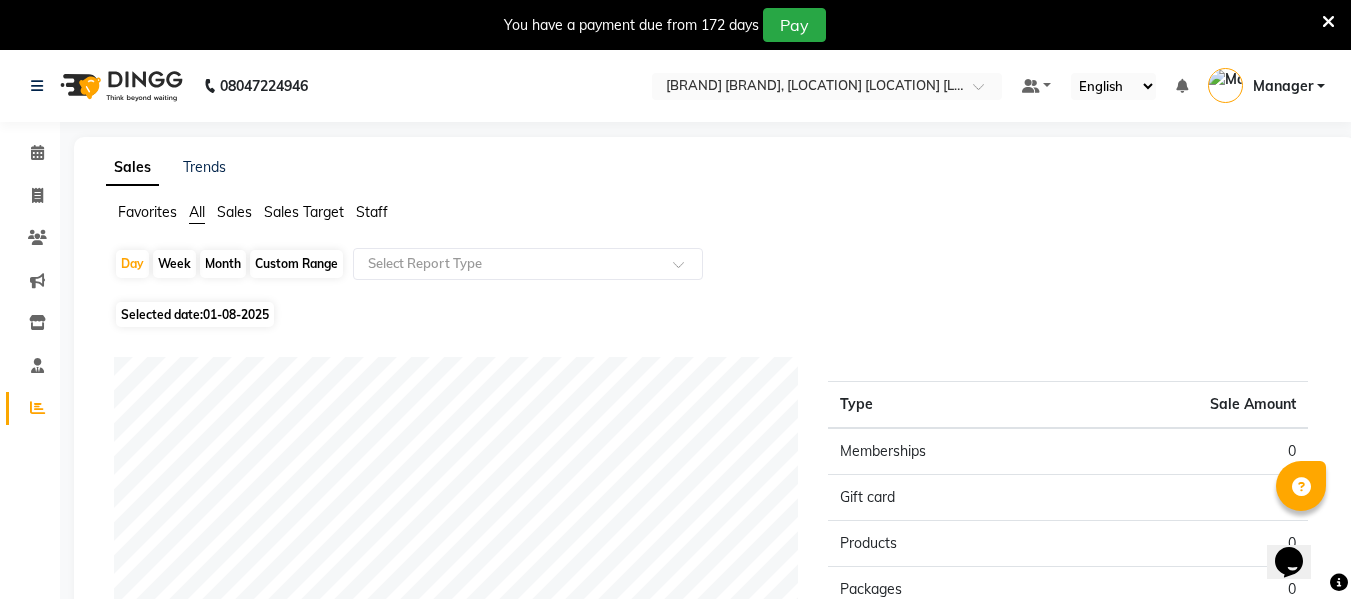 click on "Staff" 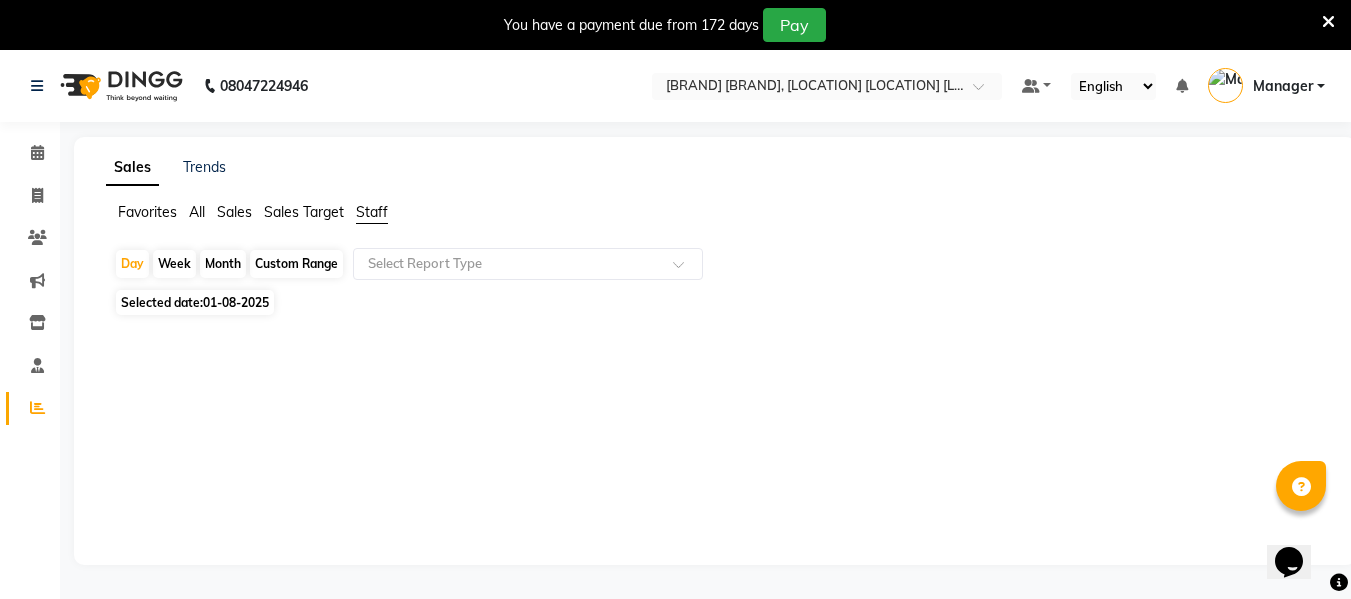 click on "Month" 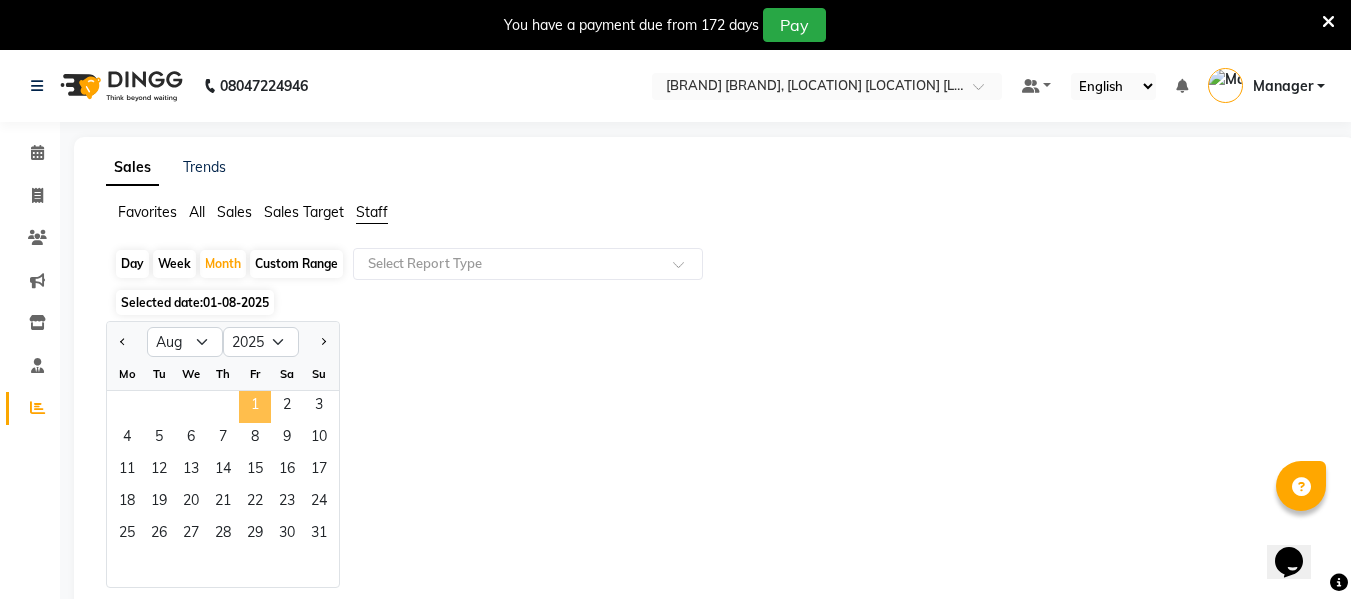 click on "1" 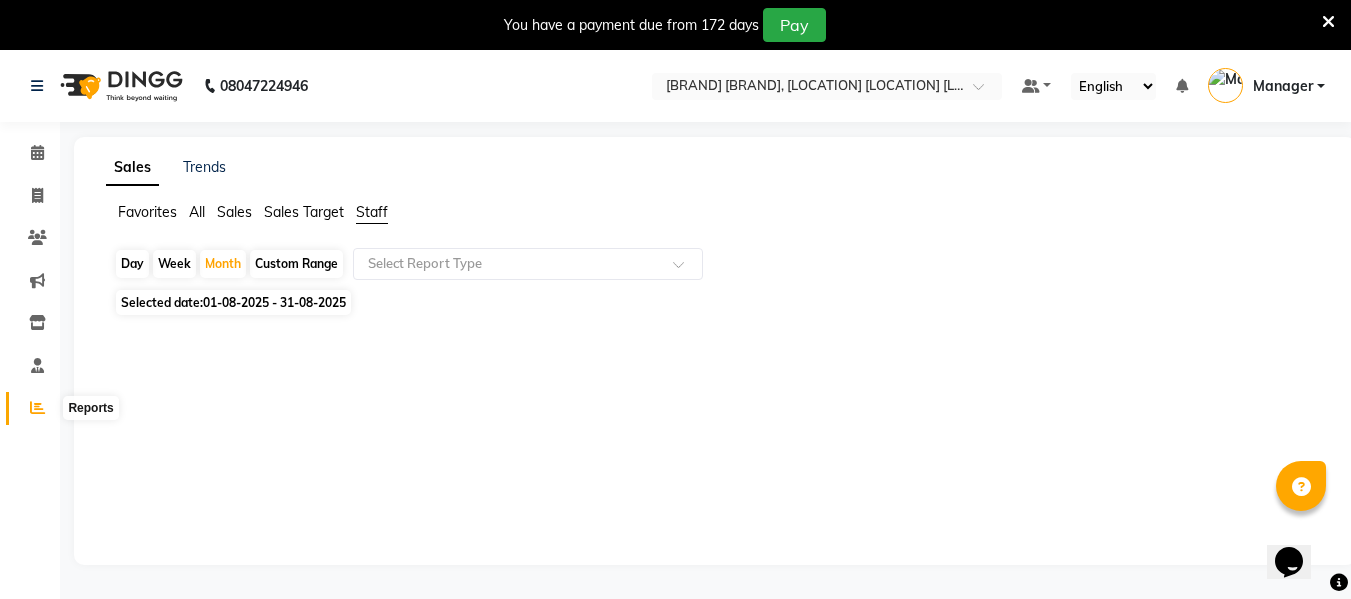 click 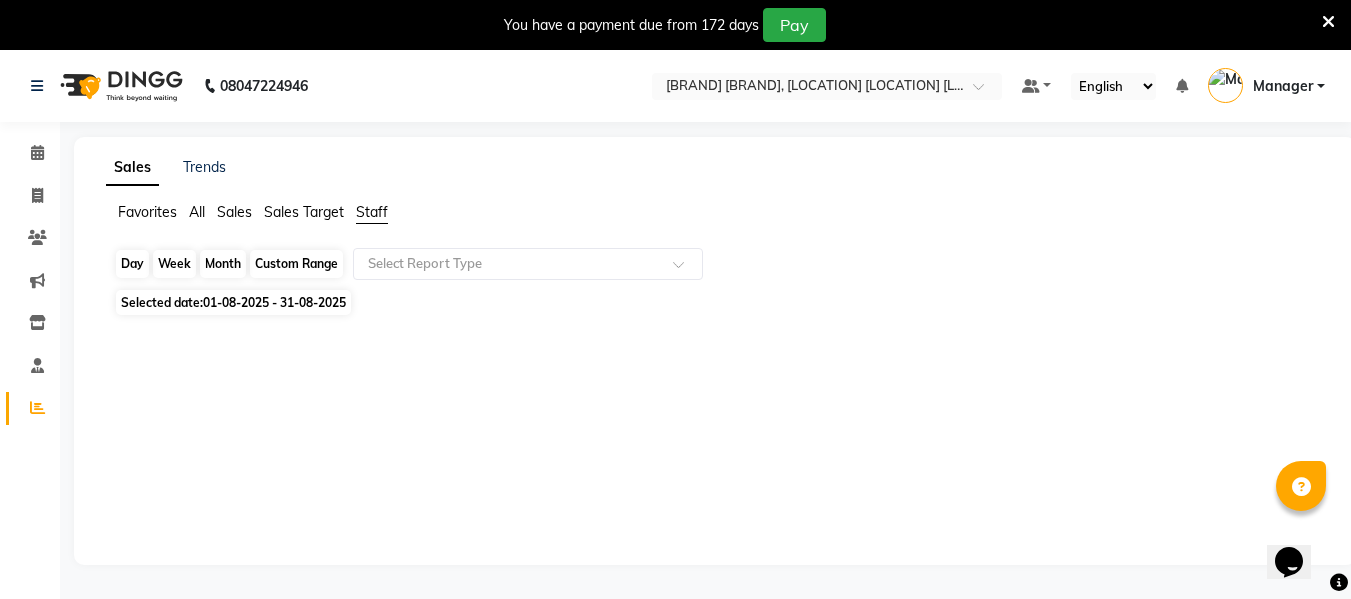 click on "Month" 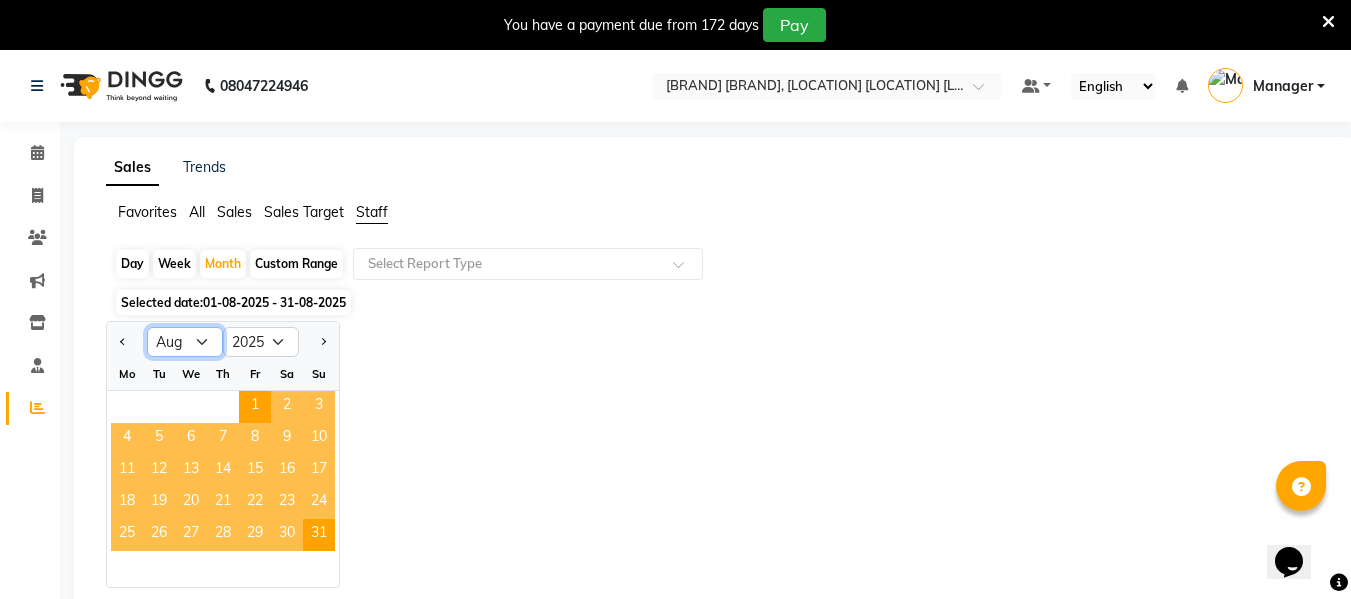 click on "Jan Feb Mar Apr May Jun Jul Aug Sep Oct Nov Dec" 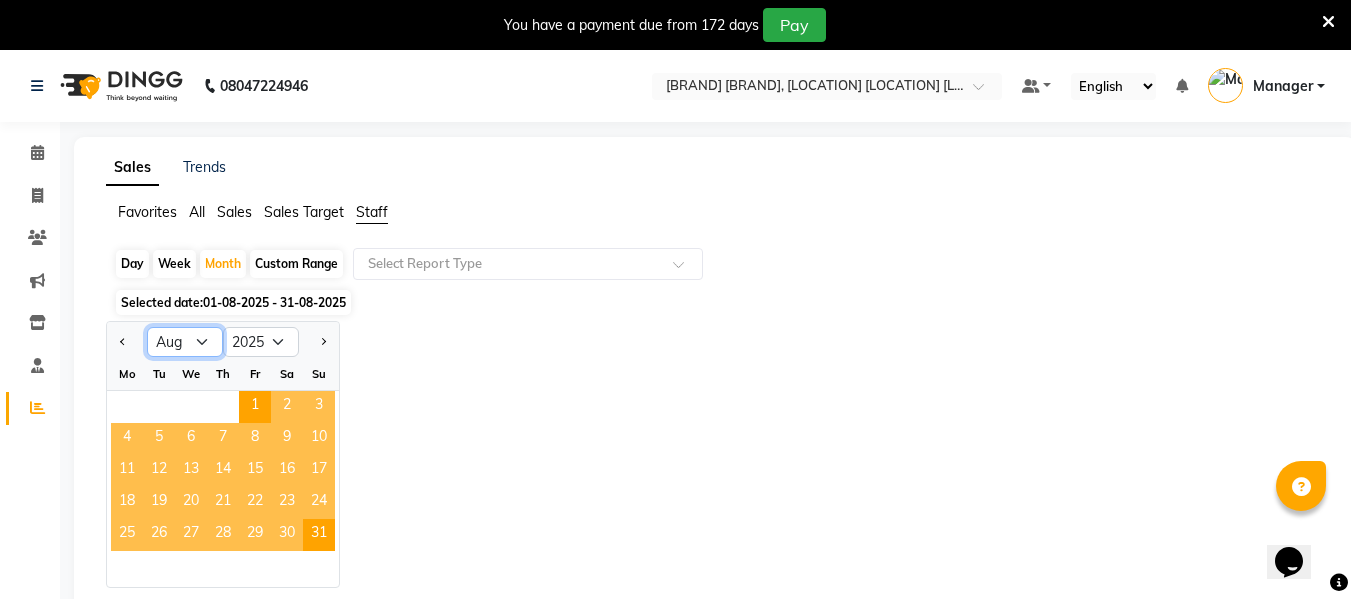 select on "7" 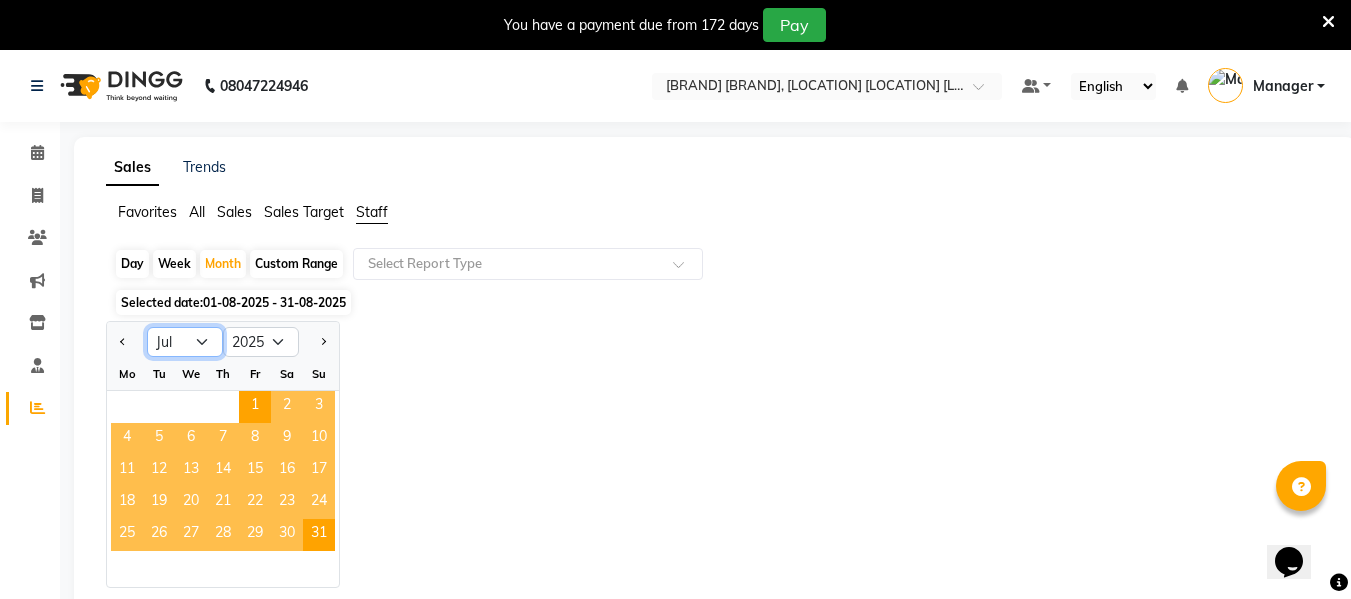 click on "Jan Feb Mar Apr May Jun Jul Aug Sep Oct Nov Dec" 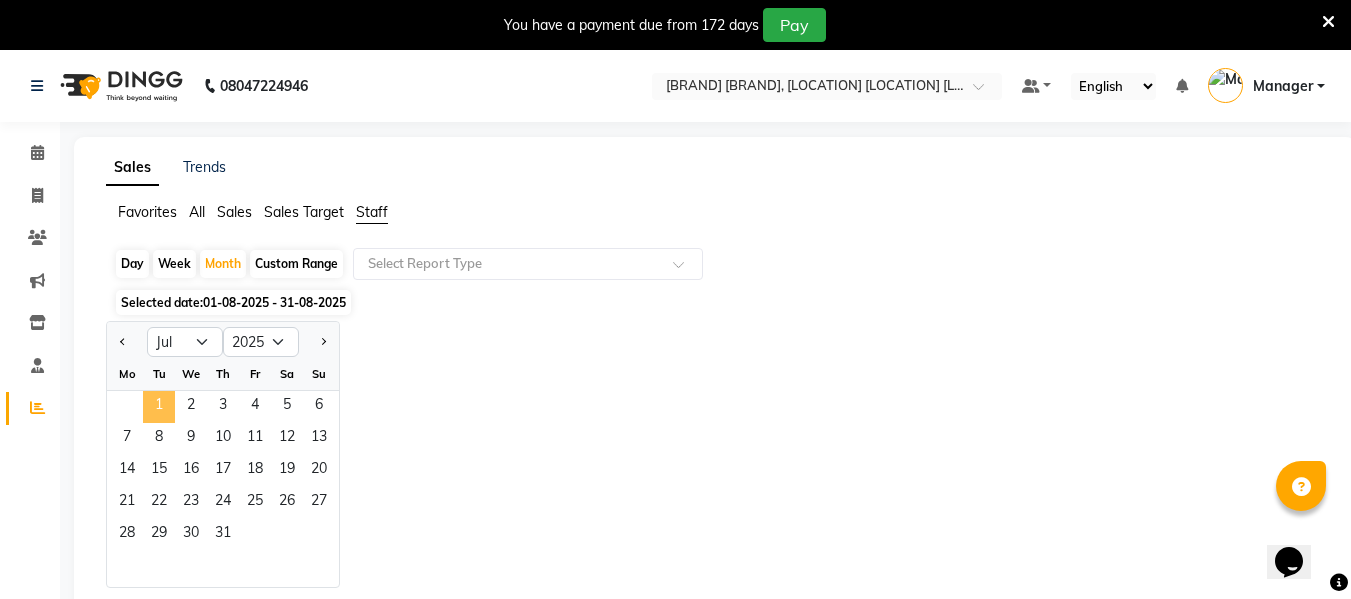 click on "1" 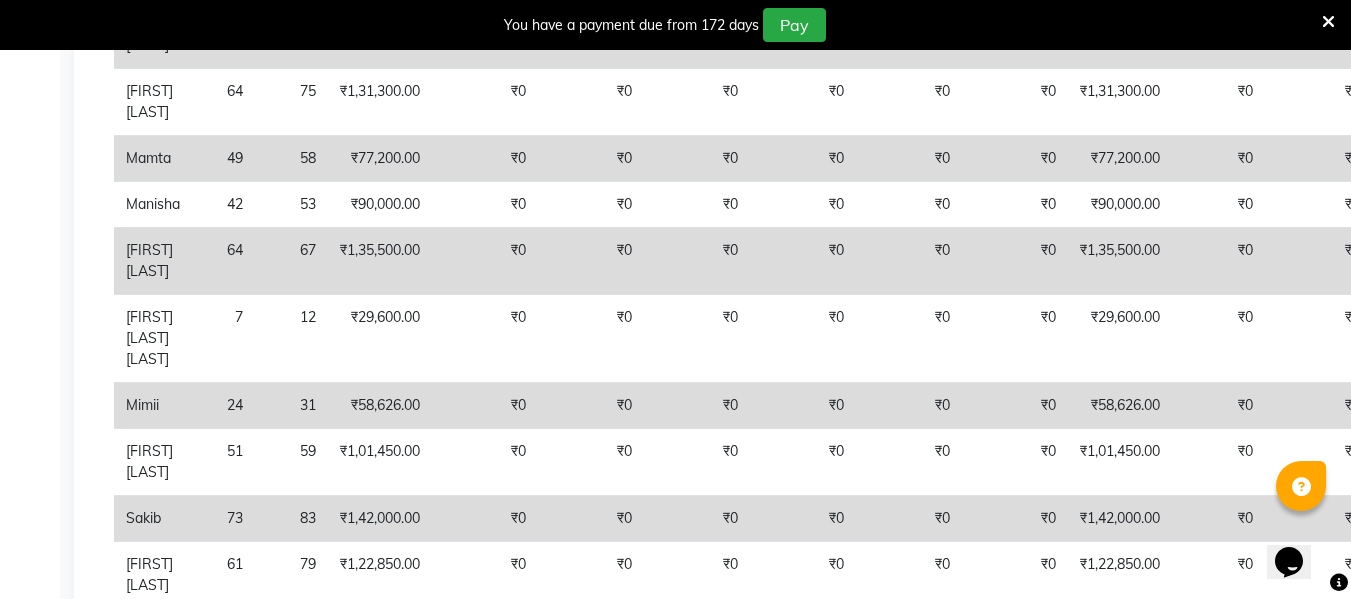 scroll, scrollTop: 923, scrollLeft: 0, axis: vertical 